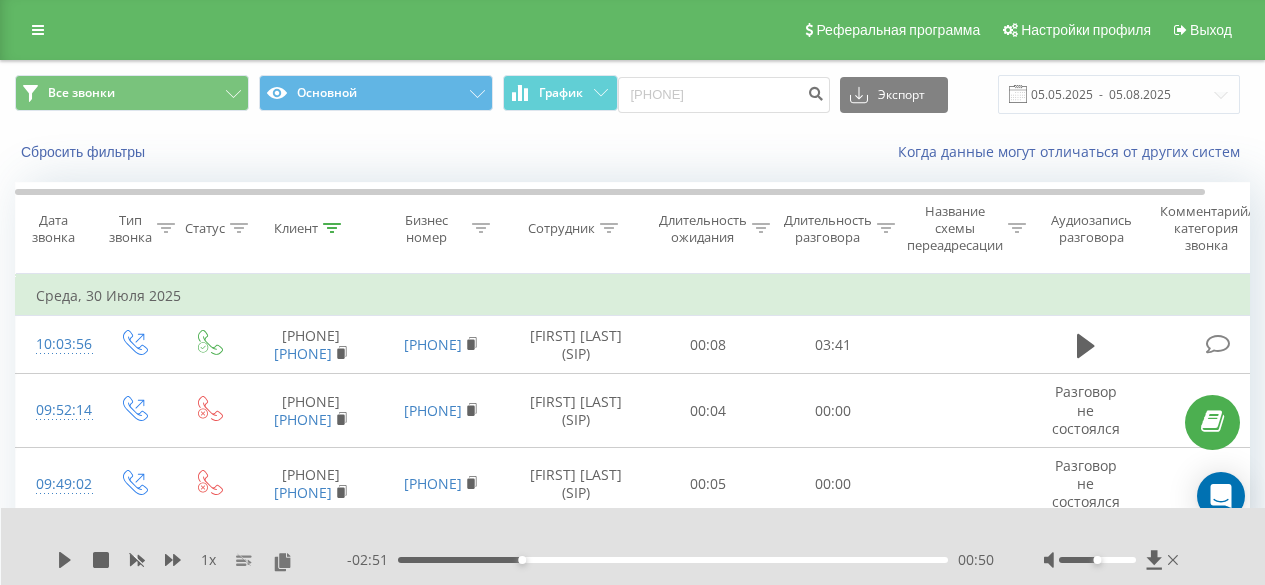 scroll, scrollTop: 0, scrollLeft: 0, axis: both 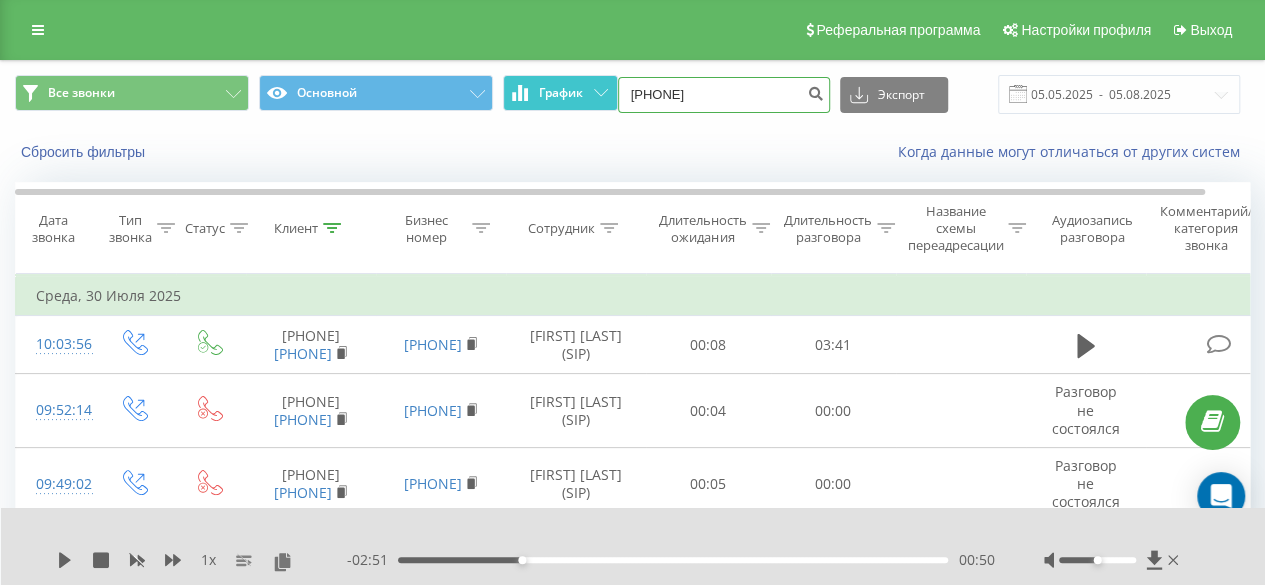 drag, startPoint x: 762, startPoint y: 92, endPoint x: 504, endPoint y: 102, distance: 258.19373 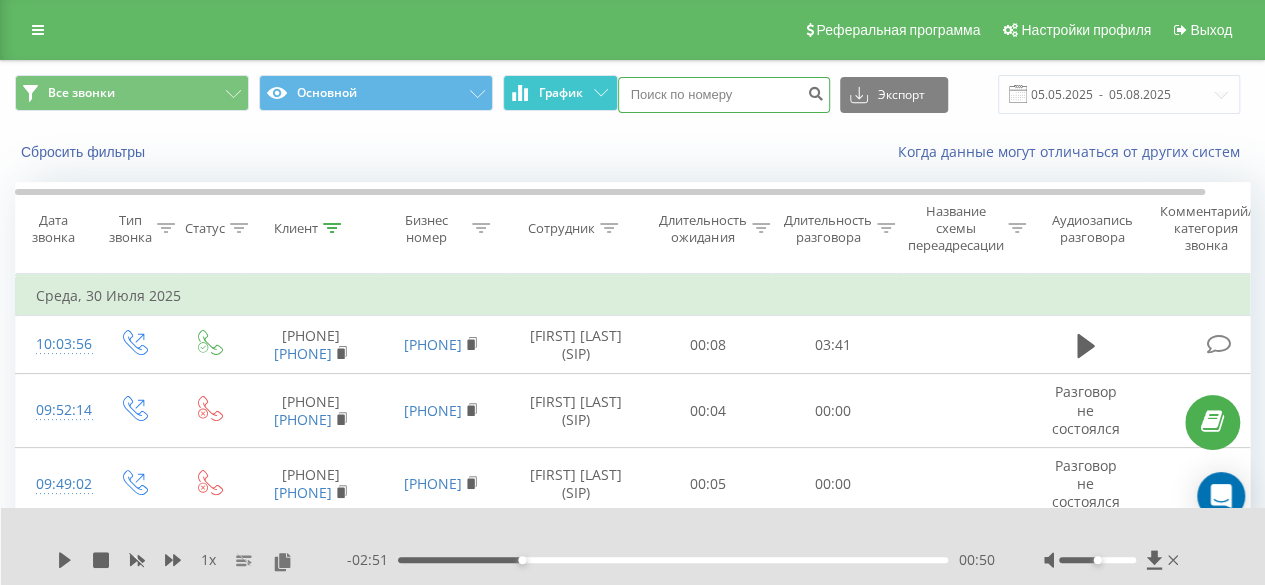 paste on "380952502115" 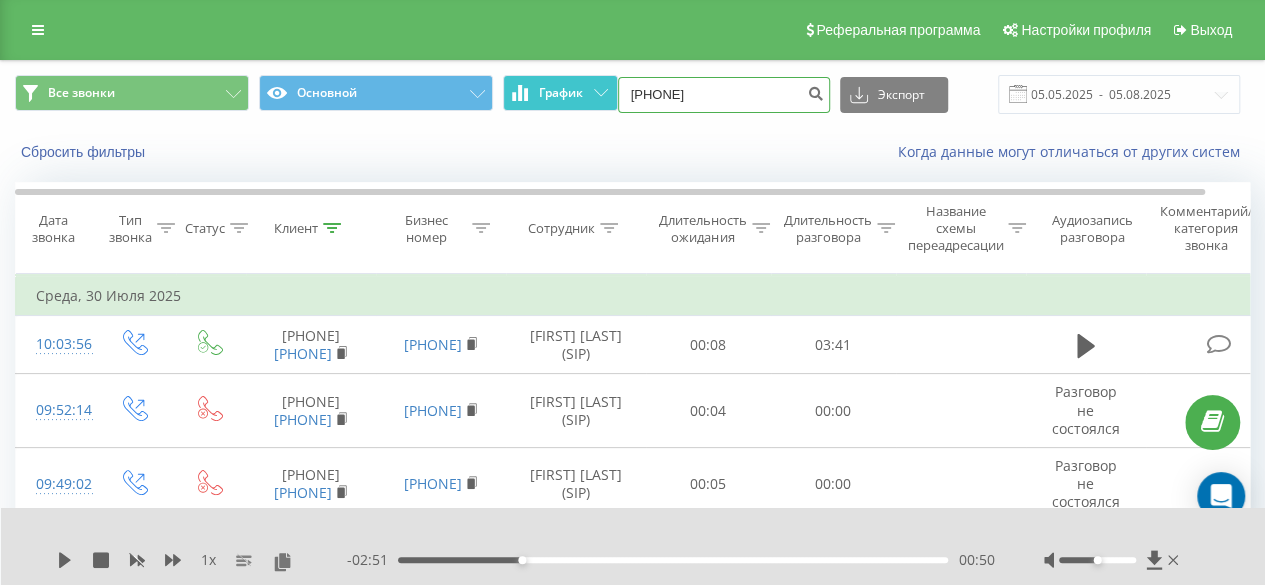 type on "380952502115" 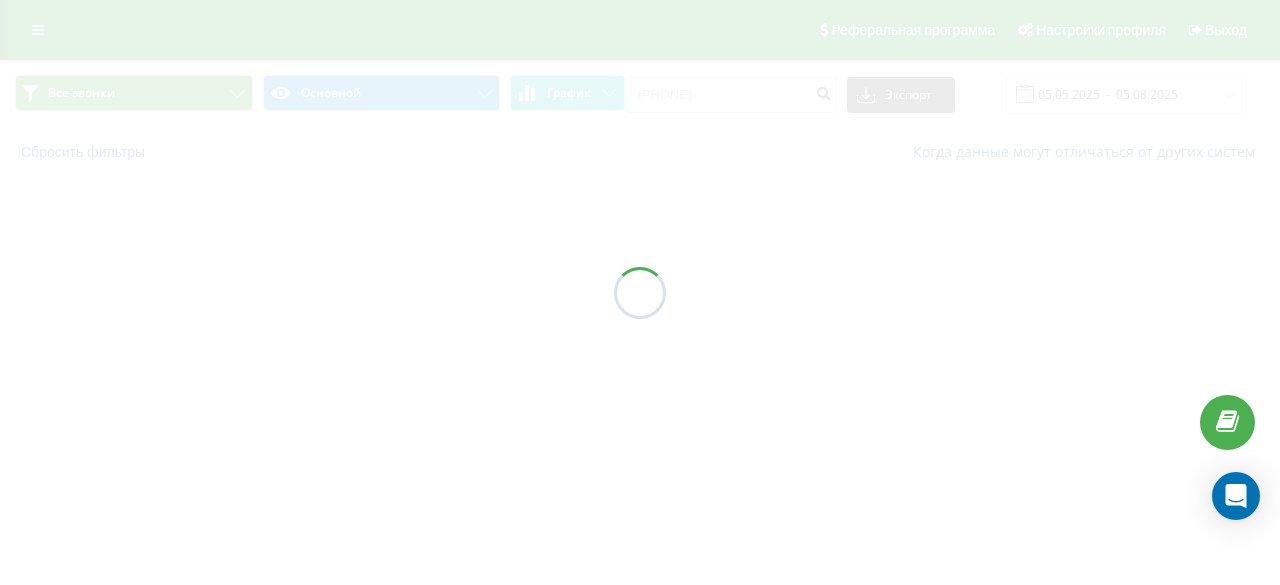 scroll, scrollTop: 0, scrollLeft: 0, axis: both 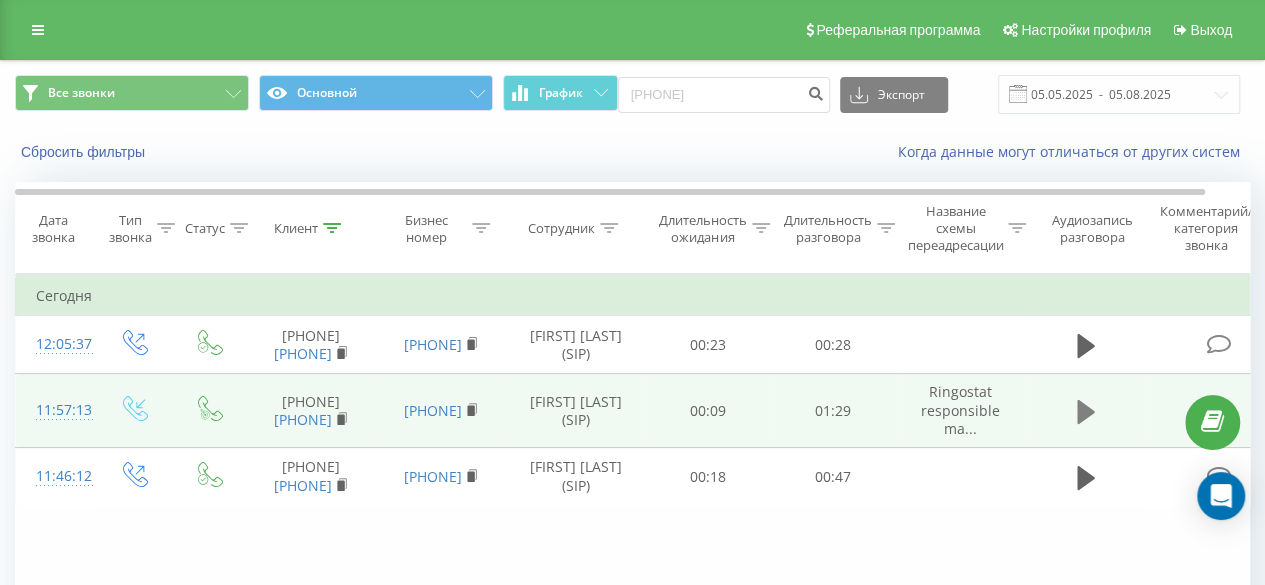 click 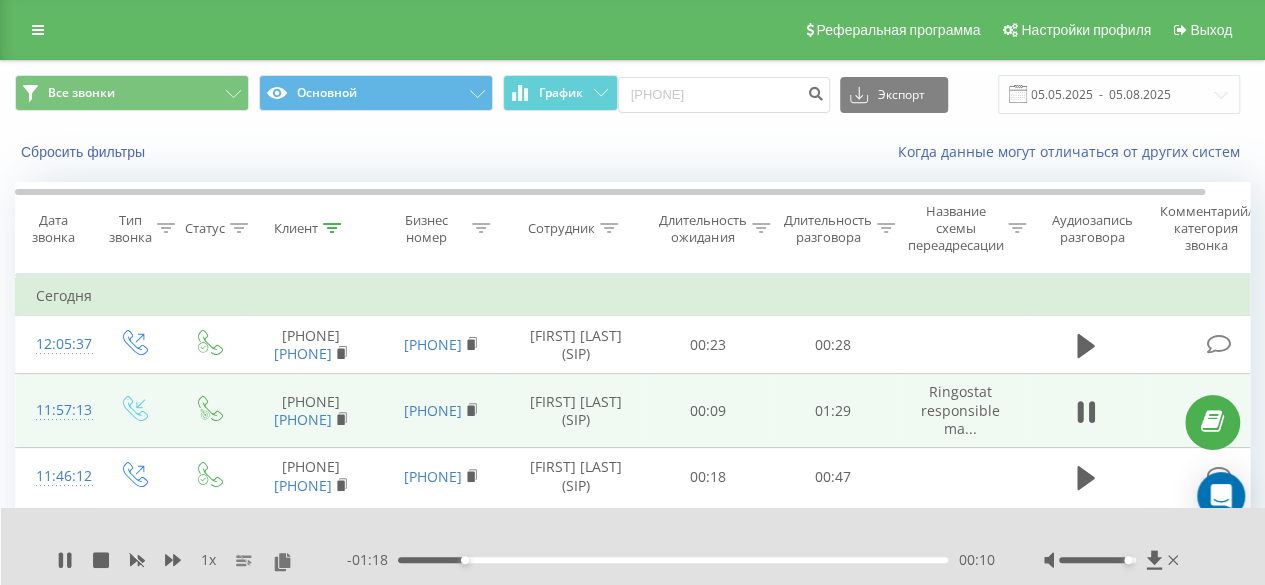 drag, startPoint x: 1098, startPoint y: 558, endPoint x: 1128, endPoint y: 559, distance: 30.016663 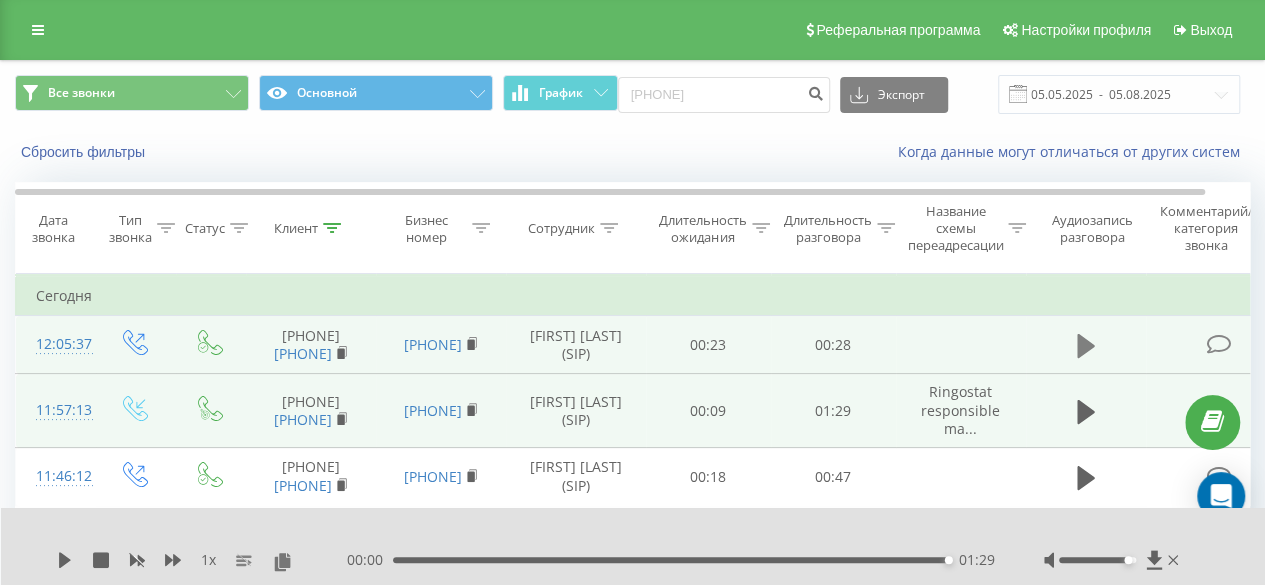 click 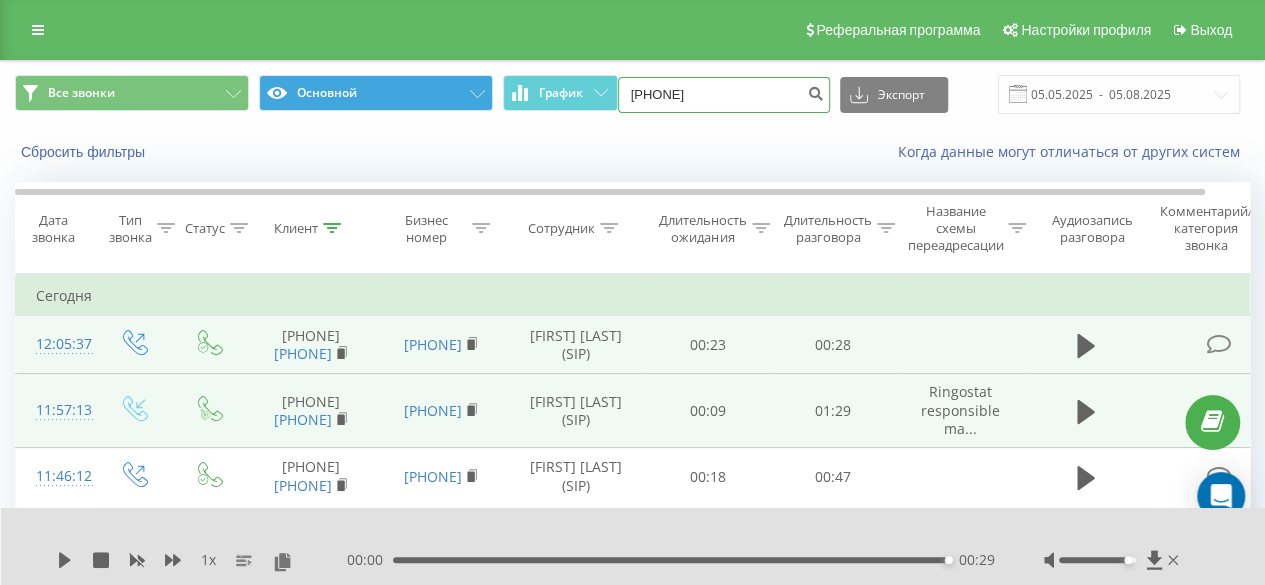 drag, startPoint x: 749, startPoint y: 101, endPoint x: 471, endPoint y: 93, distance: 278.11508 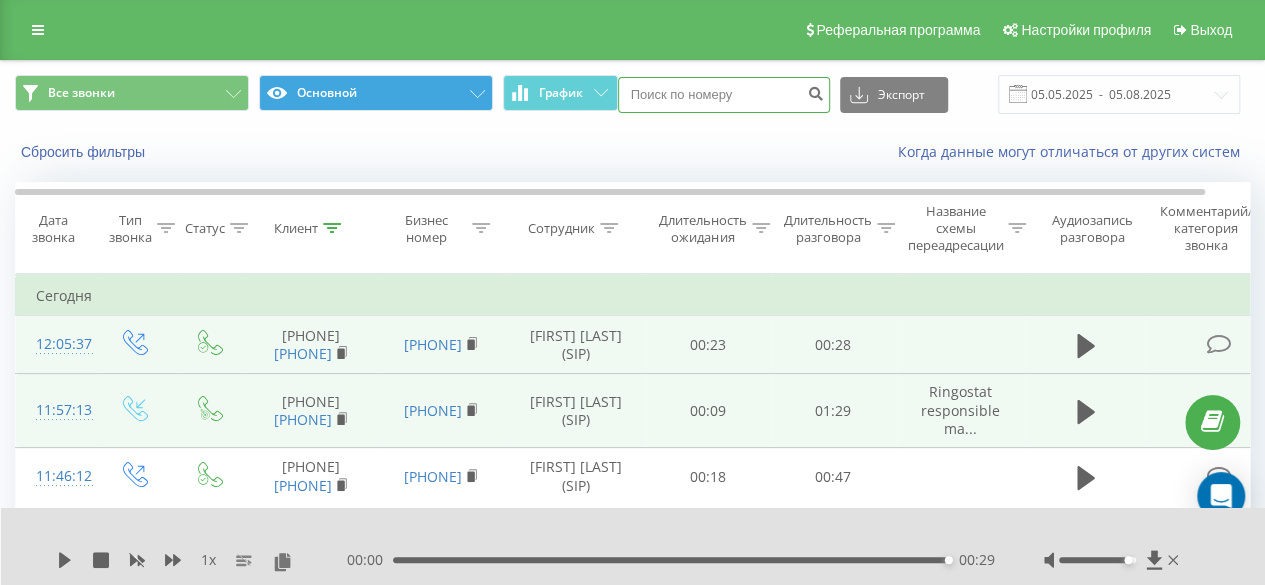 paste on "38 (095) 257 18 14" 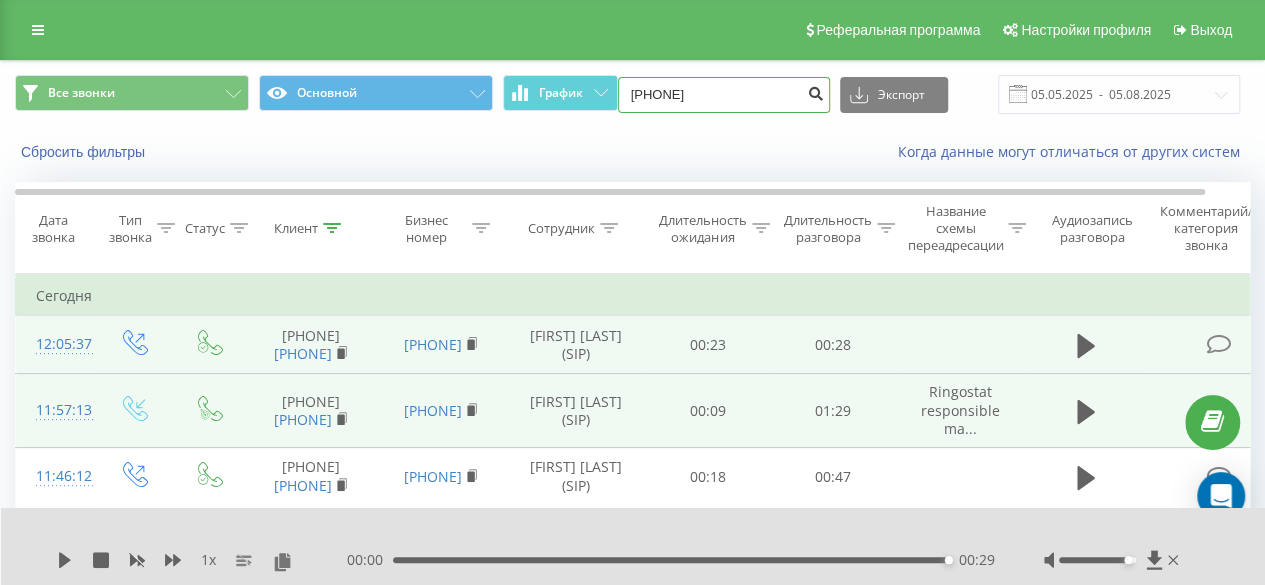 type on "38 095 257 18 14" 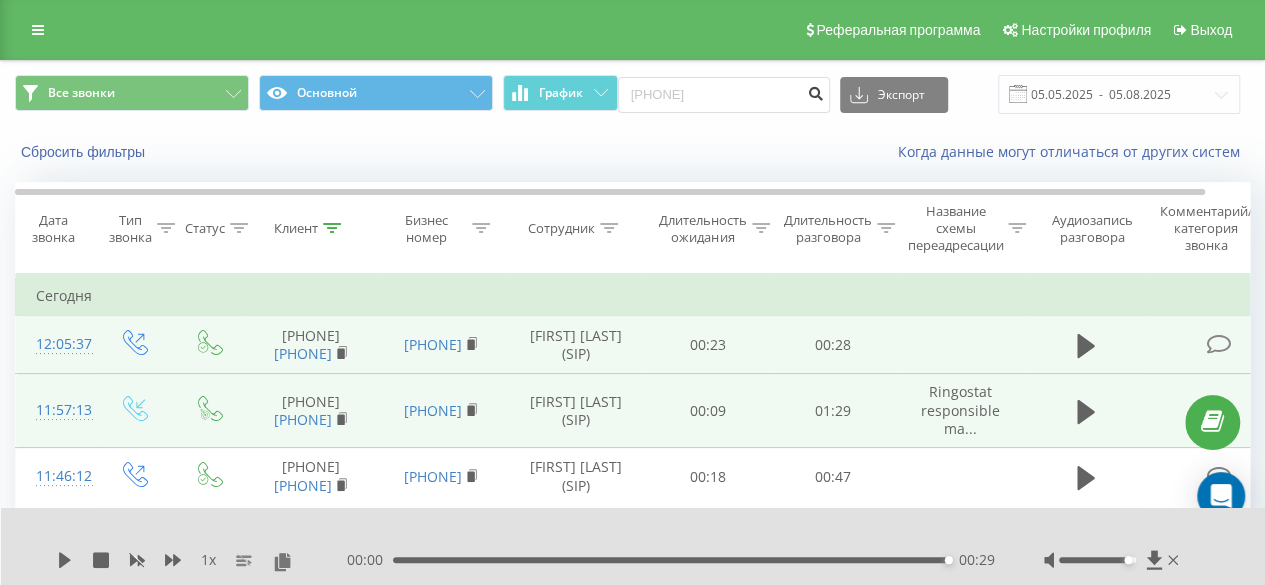 click at bounding box center [816, 91] 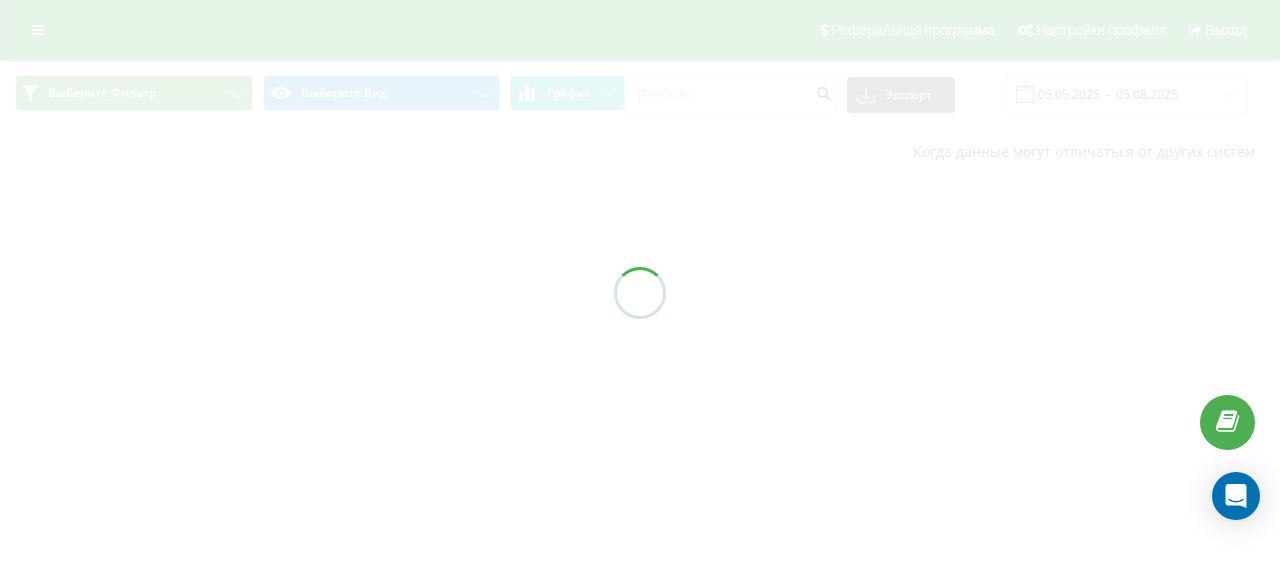 scroll, scrollTop: 0, scrollLeft: 0, axis: both 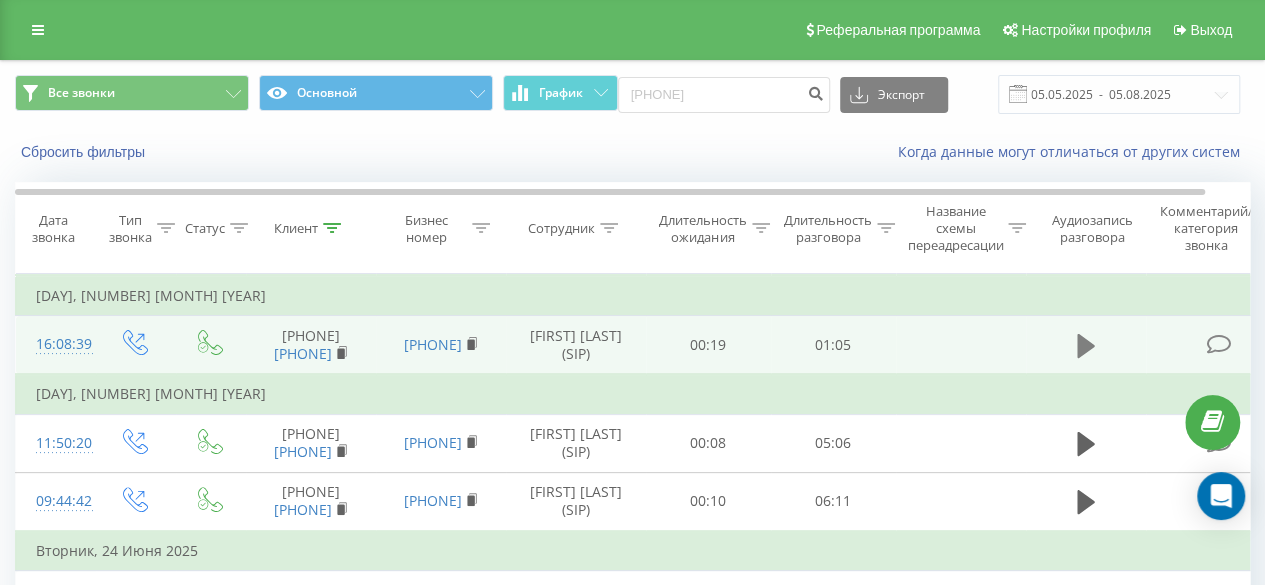 click 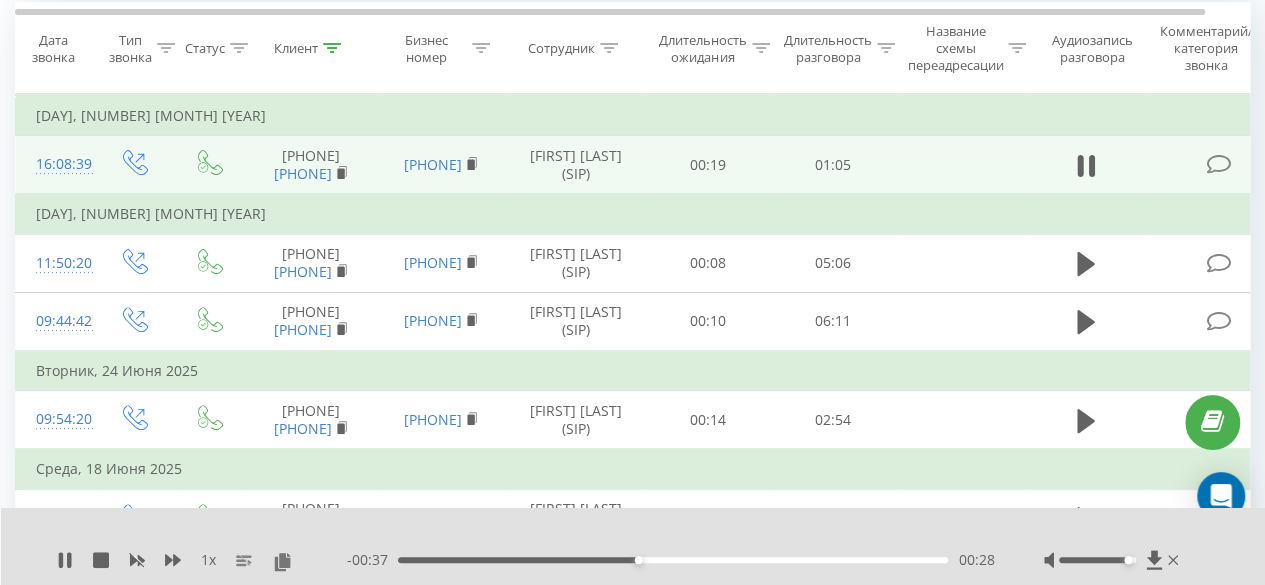 scroll, scrollTop: 200, scrollLeft: 0, axis: vertical 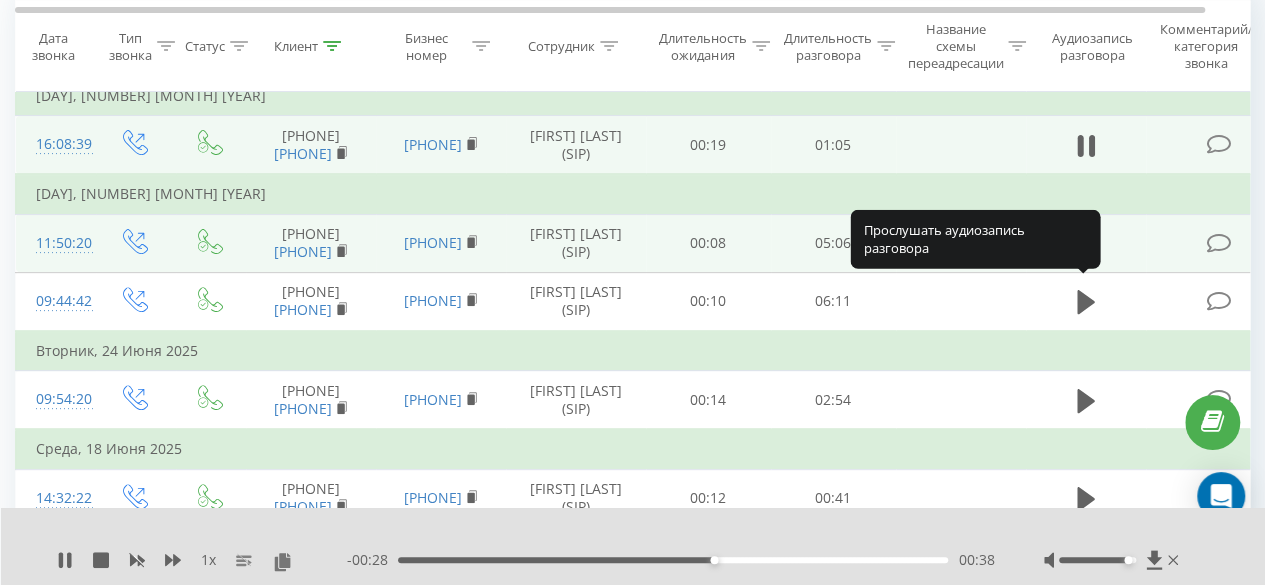 click 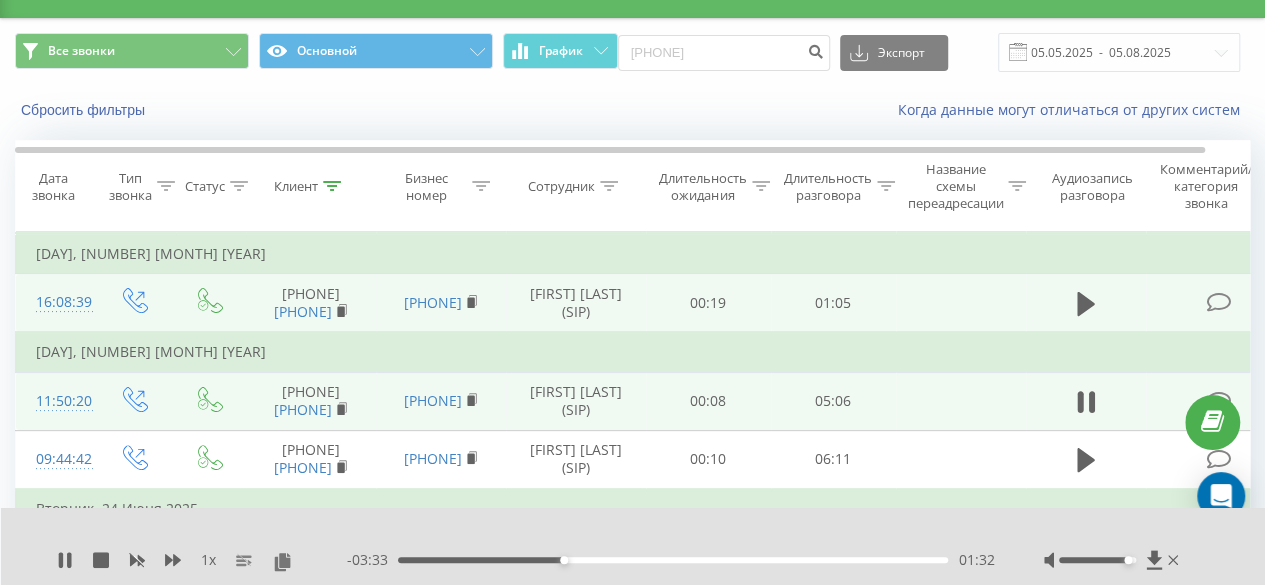 scroll, scrollTop: 0, scrollLeft: 0, axis: both 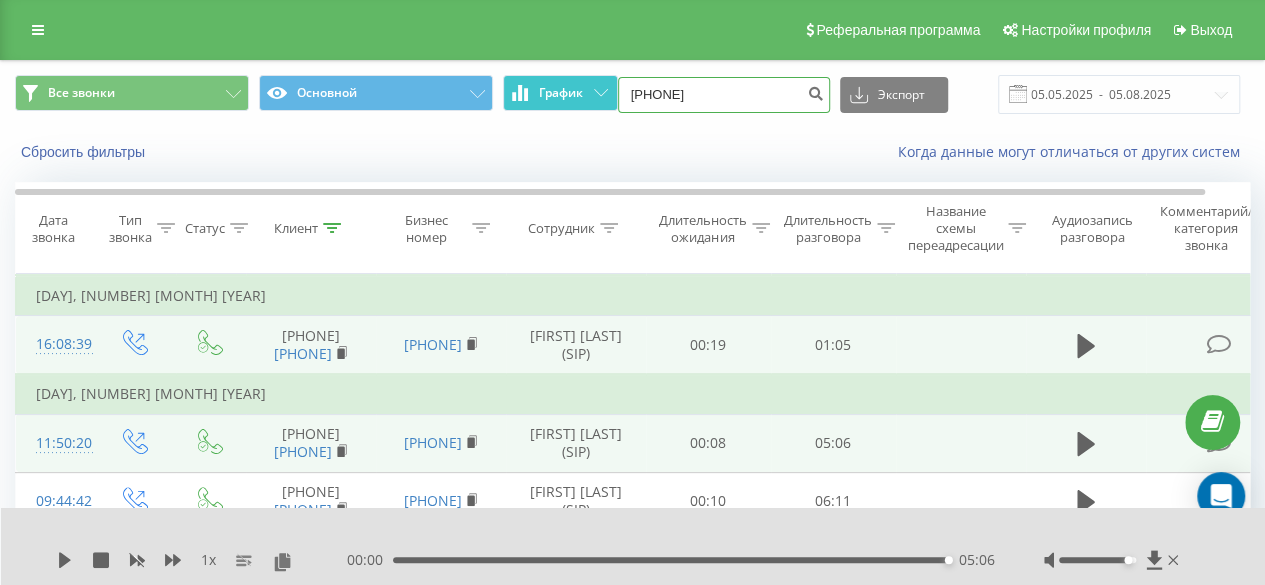 drag, startPoint x: 762, startPoint y: 95, endPoint x: 567, endPoint y: 96, distance: 195.00256 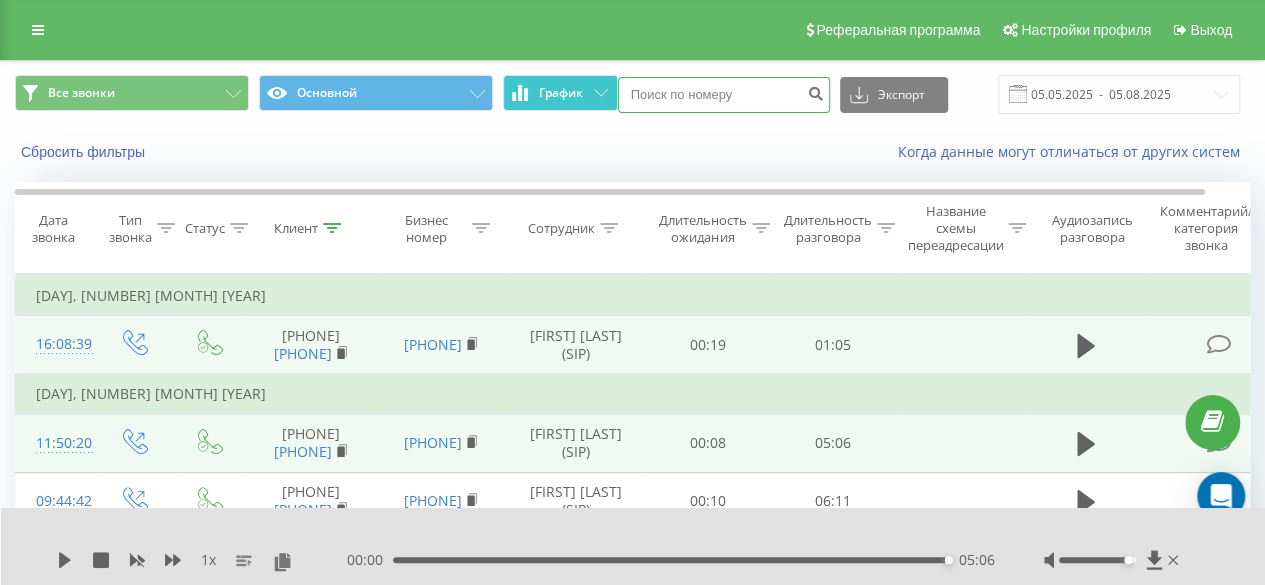paste on "380 (50) 534 45 10" 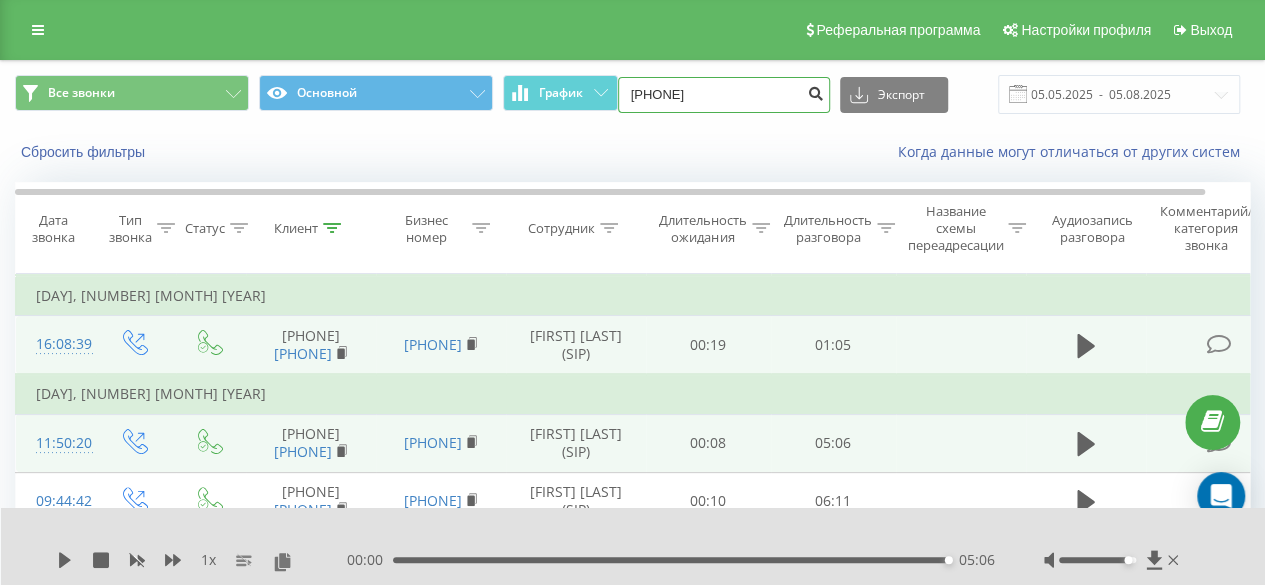 type on "380 50 534 45 10" 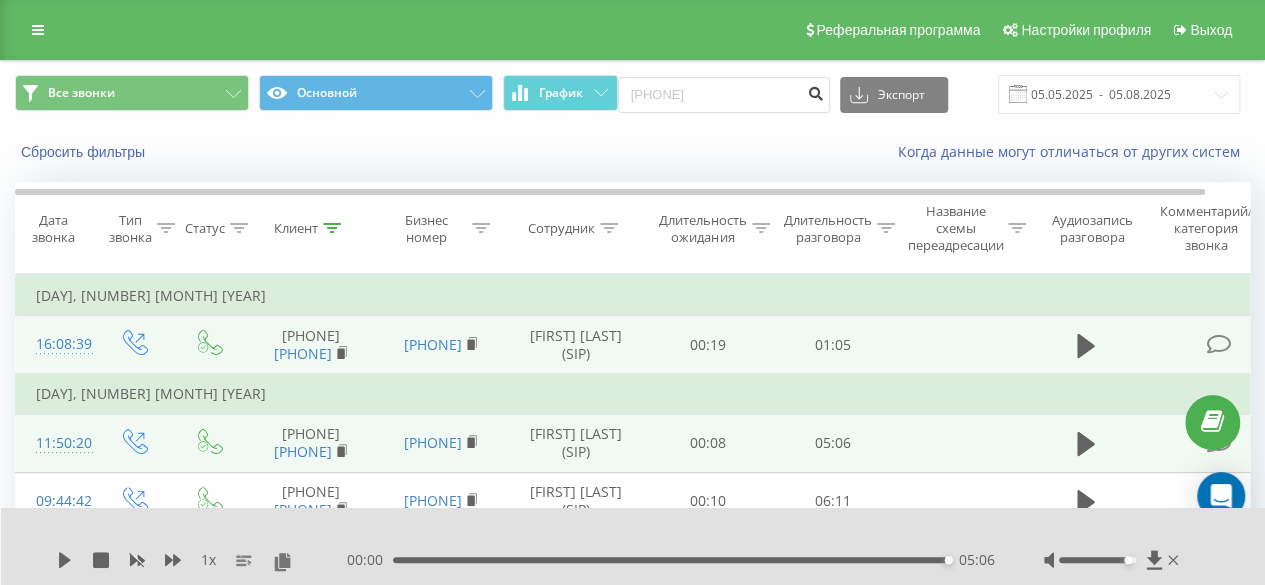 click at bounding box center [816, 91] 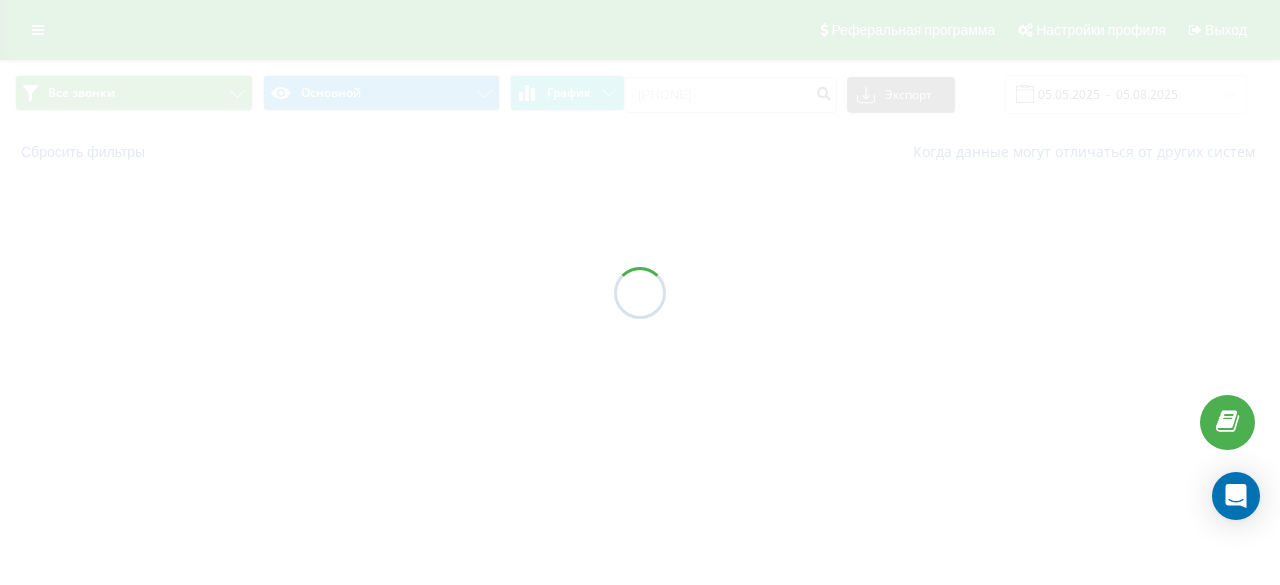 scroll, scrollTop: 0, scrollLeft: 0, axis: both 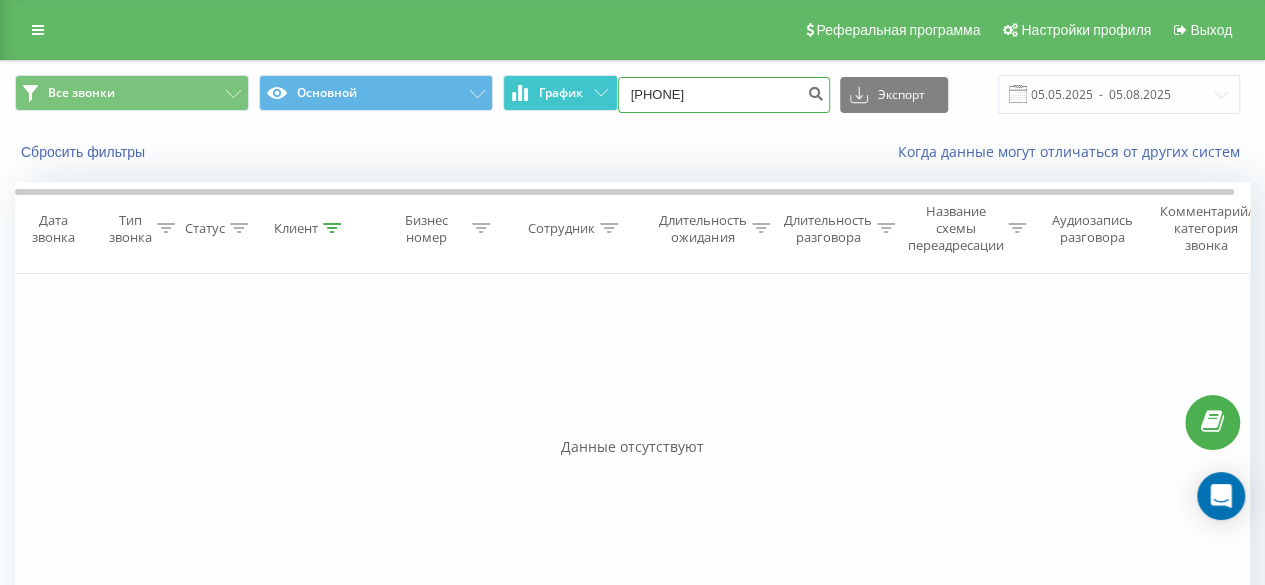 drag, startPoint x: 759, startPoint y: 90, endPoint x: 567, endPoint y: 109, distance: 192.93782 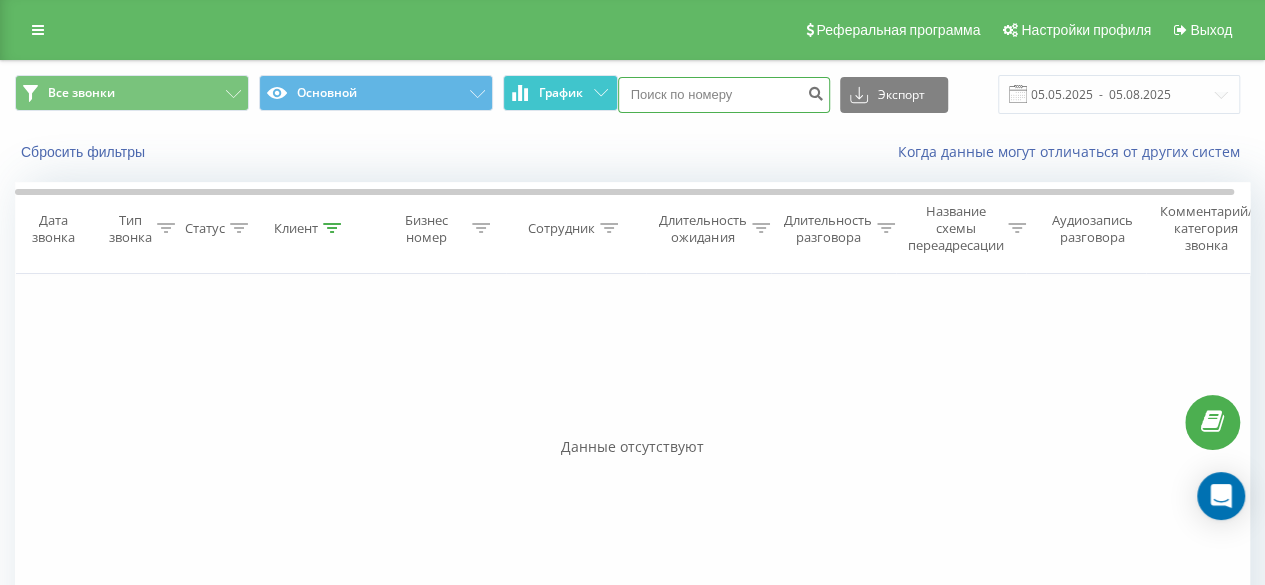 paste on "0687727455" 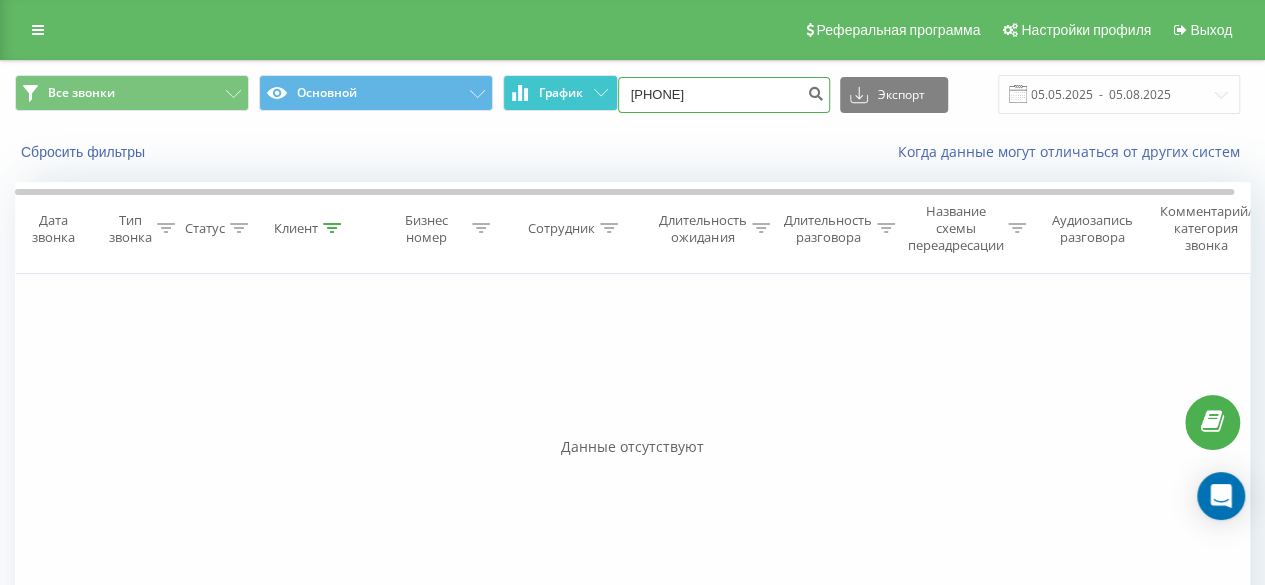 type on "0687727455" 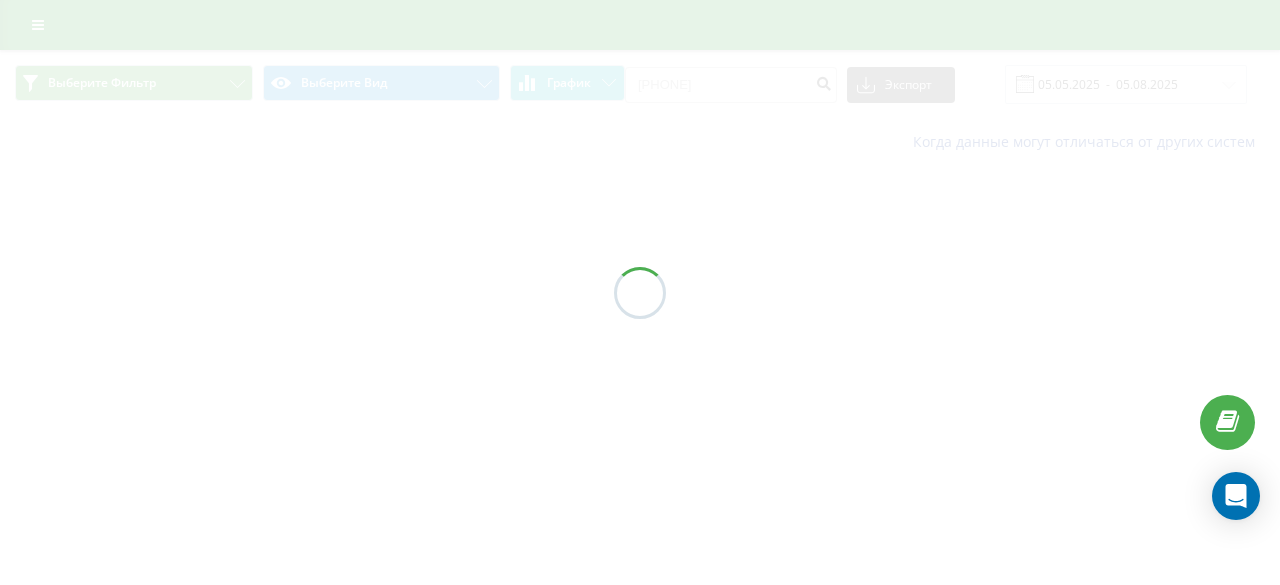 scroll, scrollTop: 0, scrollLeft: 0, axis: both 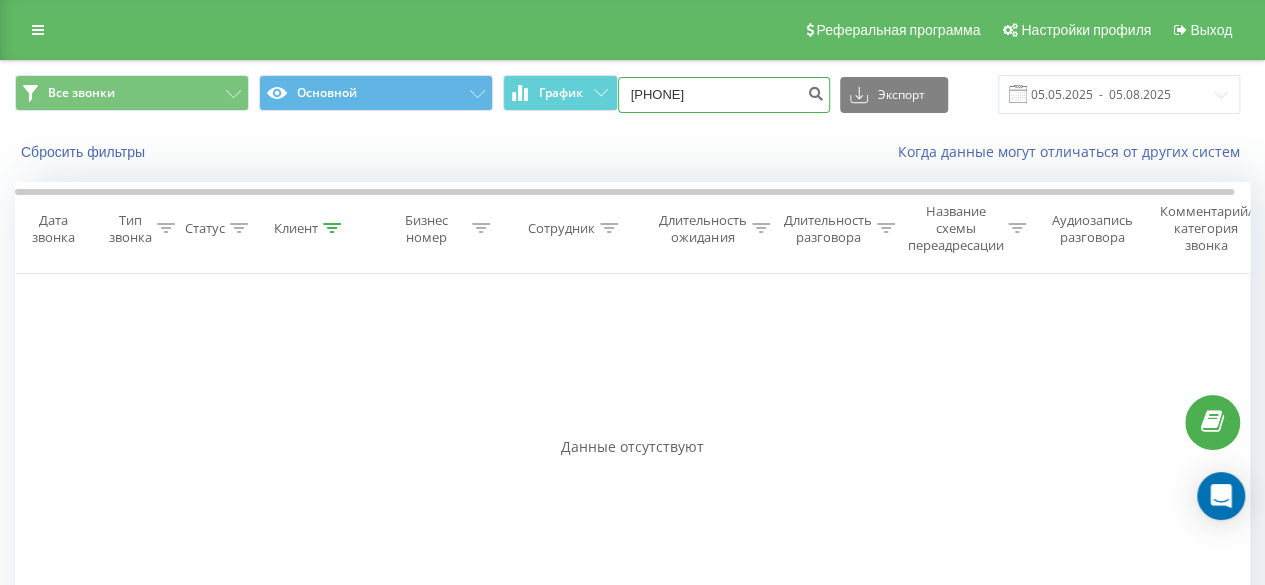 click on "[PHONE]" at bounding box center (724, 95) 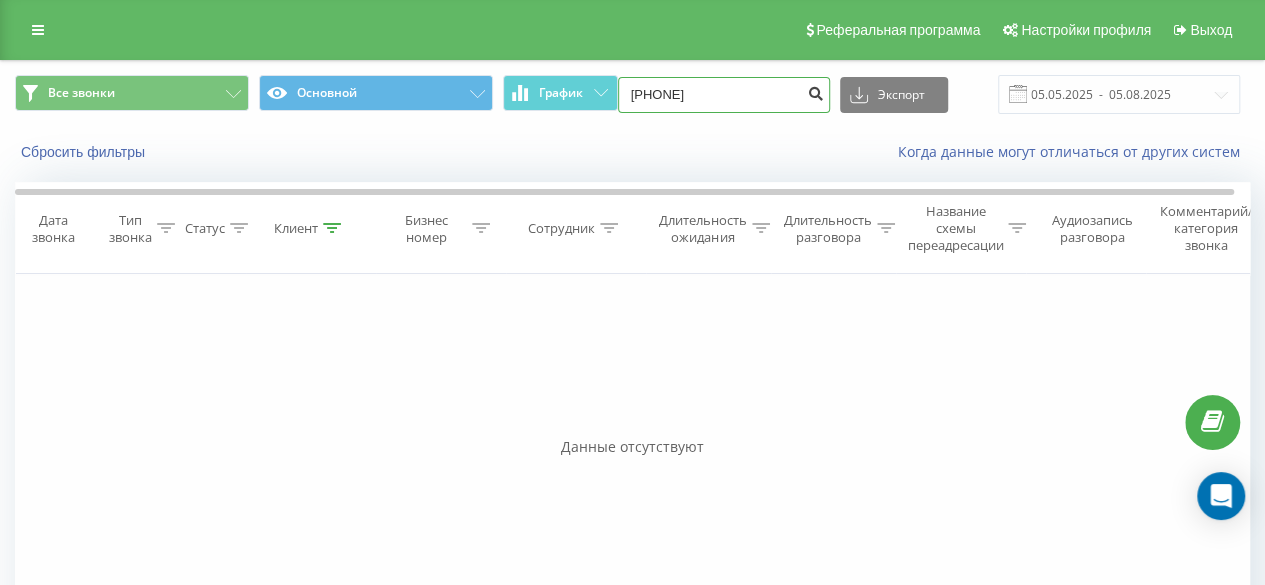 type on "[PHONE]" 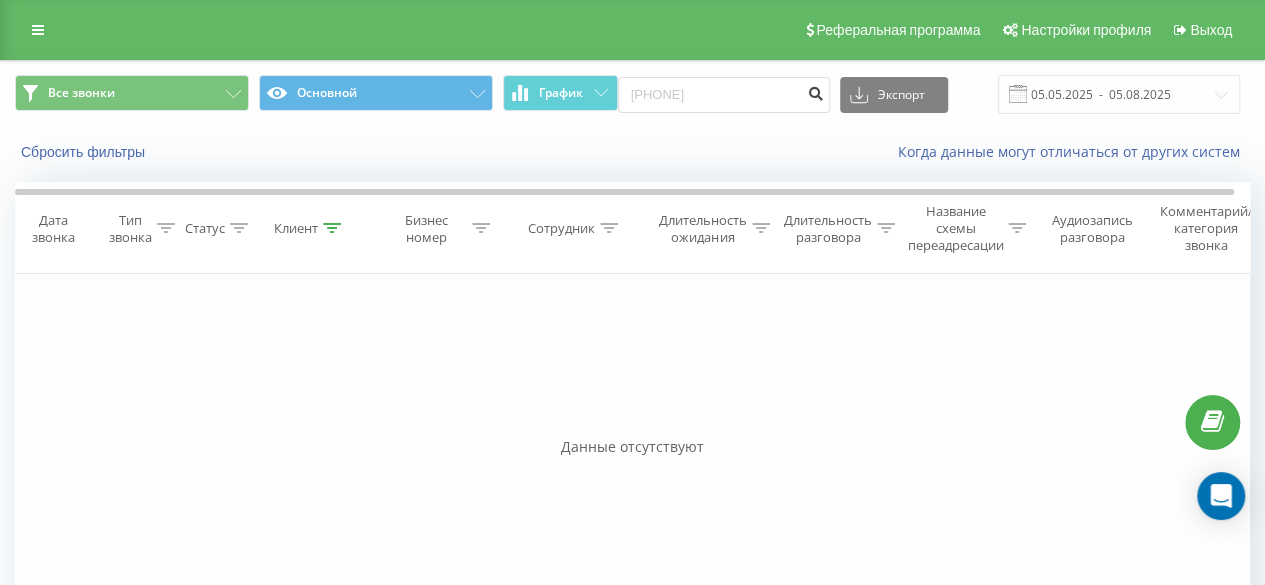 click at bounding box center (816, 91) 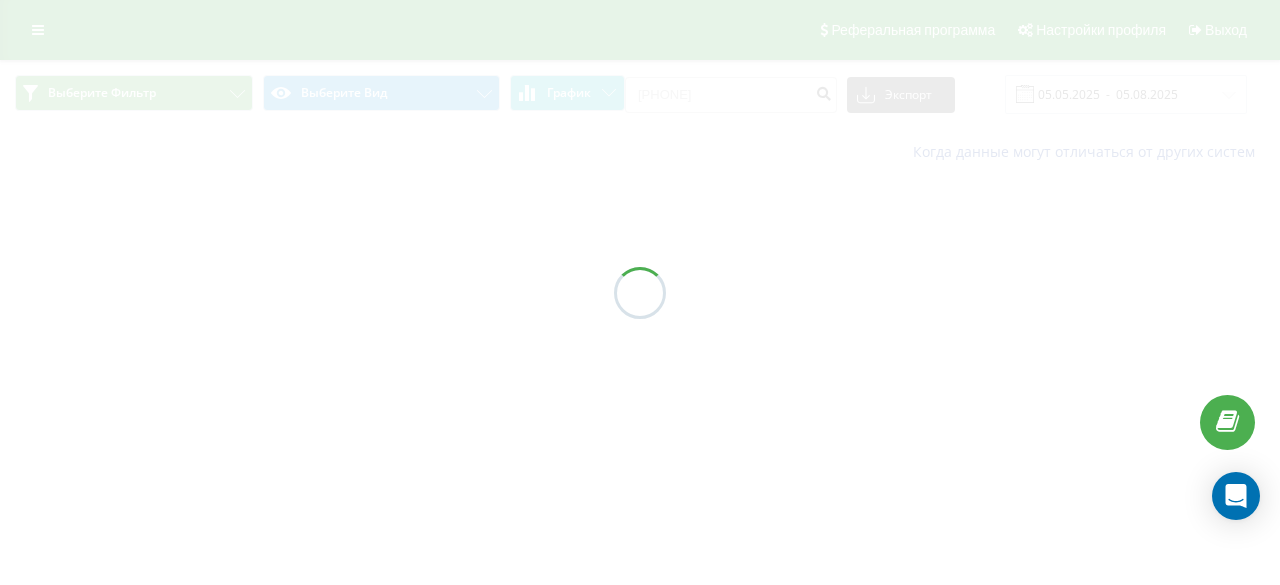 scroll, scrollTop: 0, scrollLeft: 0, axis: both 